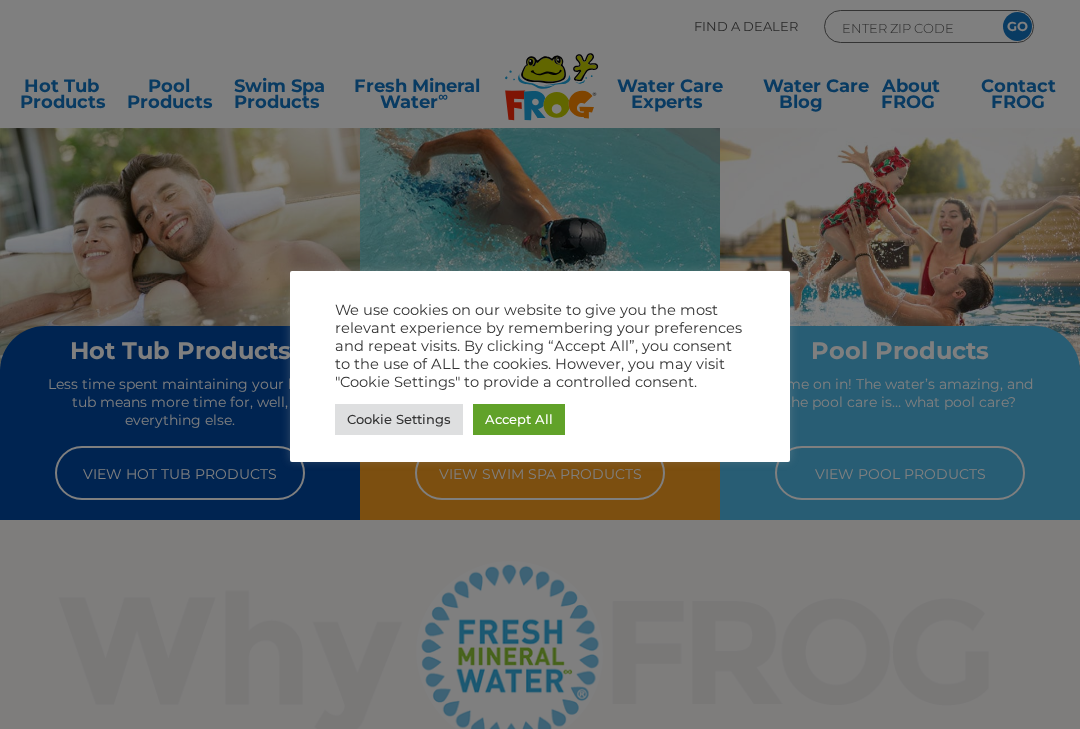 scroll, scrollTop: 0, scrollLeft: 0, axis: both 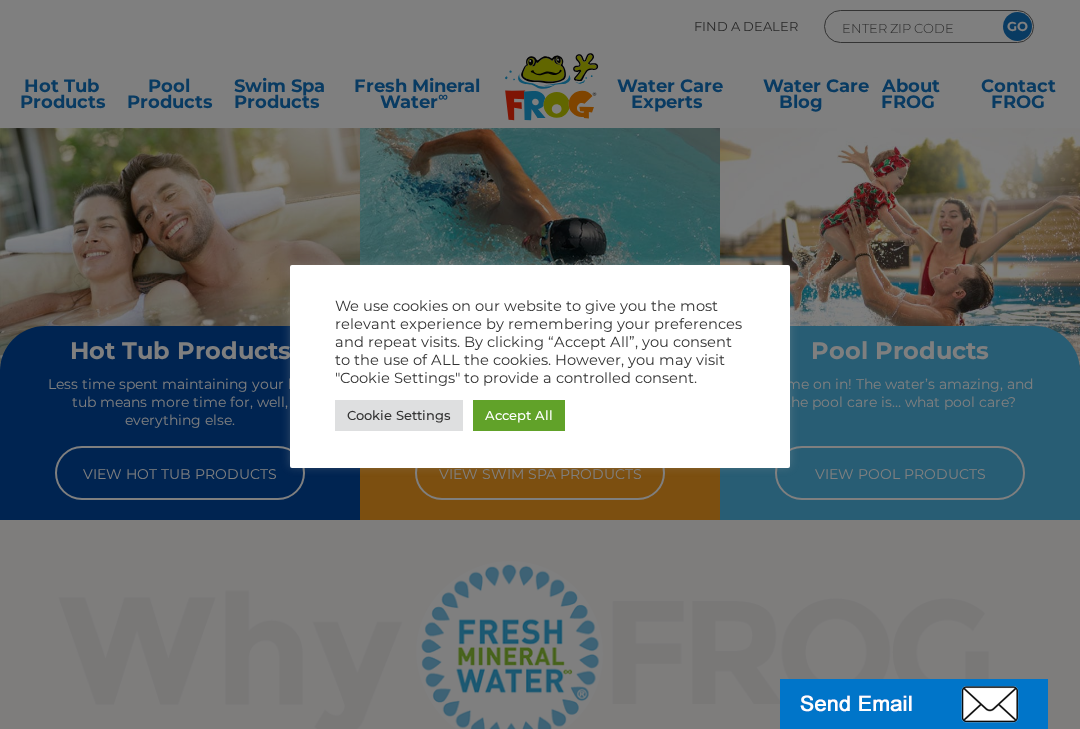 click on "Accept All" at bounding box center (519, 415) 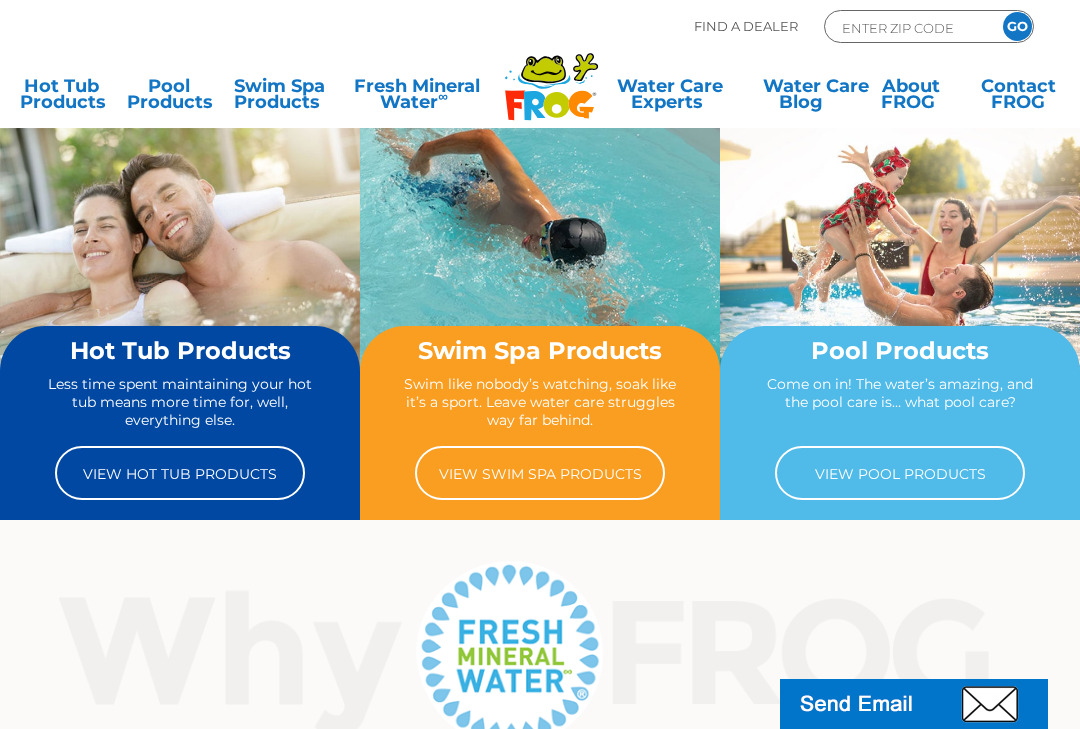 click on "View Hot Tub Products" at bounding box center [180, 473] 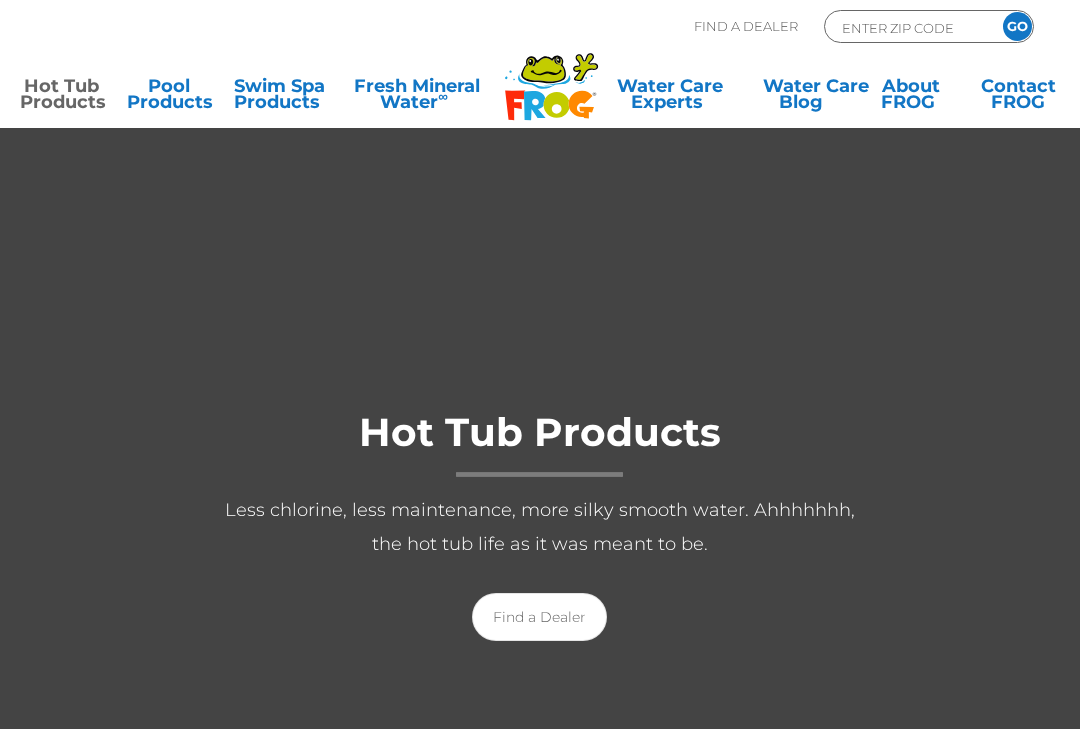 scroll, scrollTop: 0, scrollLeft: 0, axis: both 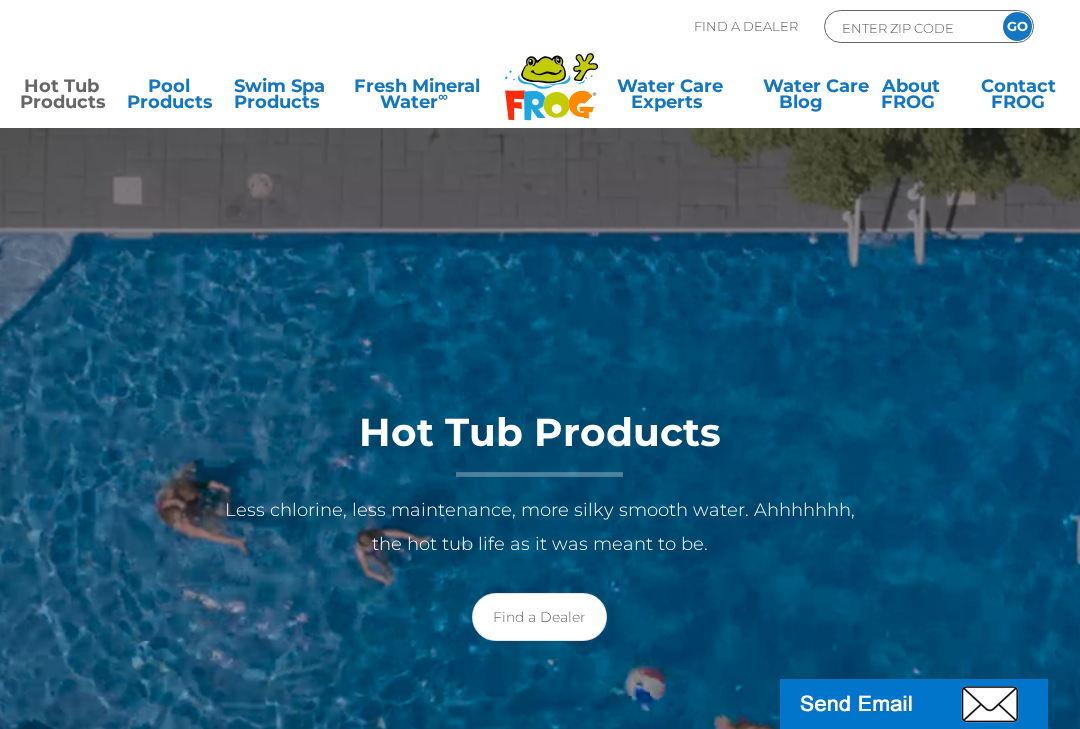 click on "Find a Dealer" at bounding box center (539, 617) 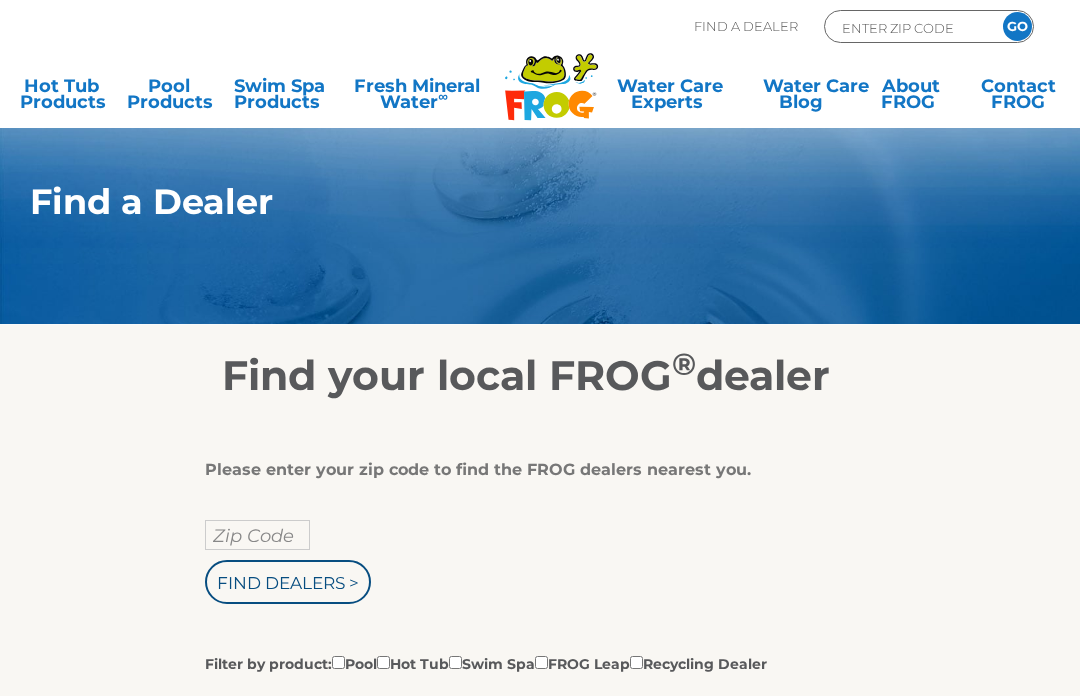 scroll, scrollTop: 0, scrollLeft: 0, axis: both 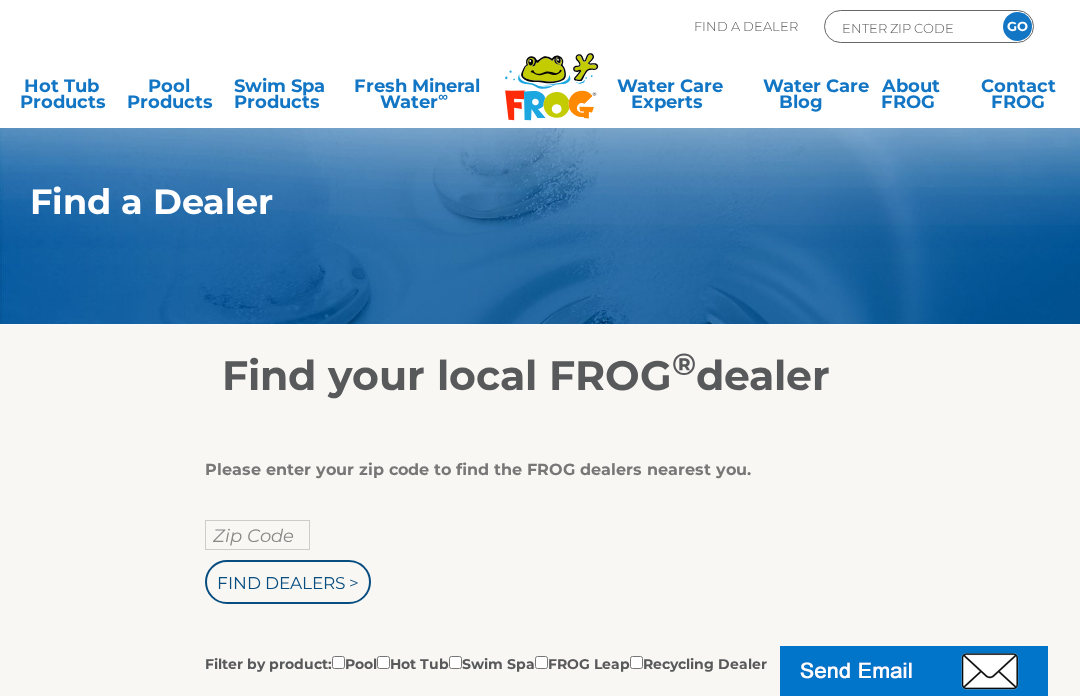 click on "Zip Code" at bounding box center (257, 535) 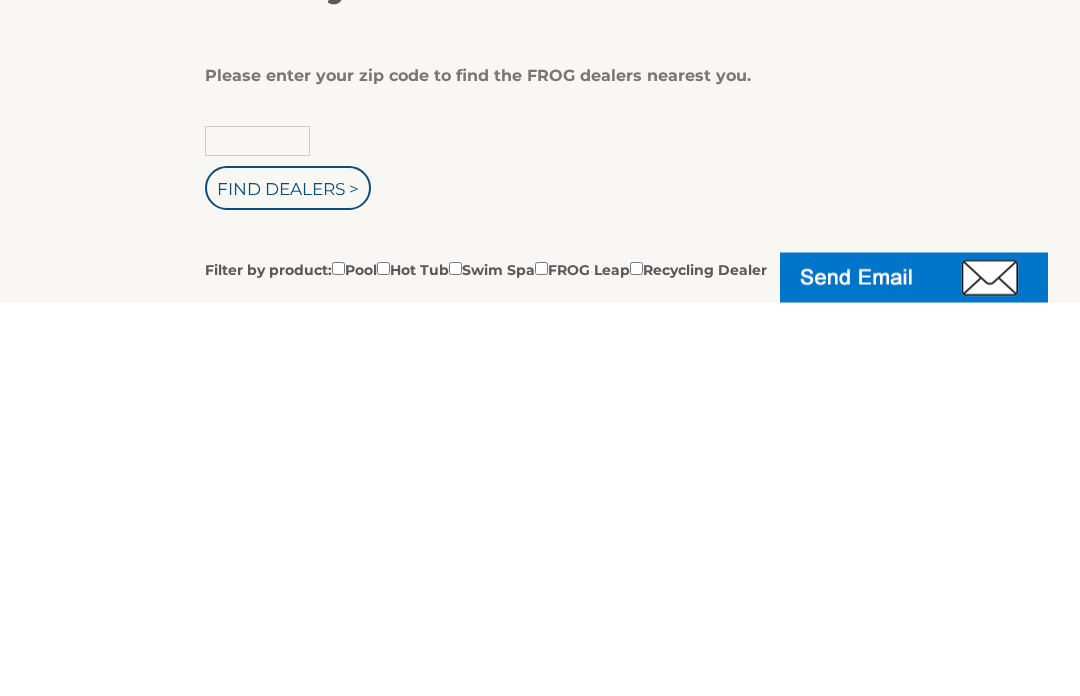 type on "32940" 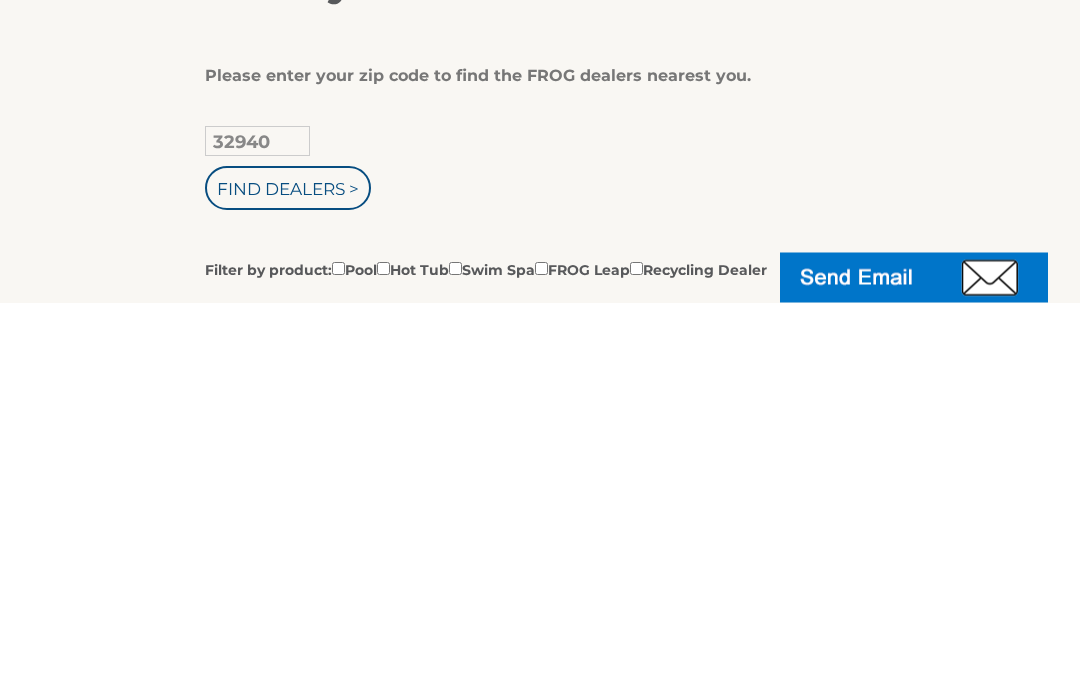 scroll, scrollTop: 394, scrollLeft: 0, axis: vertical 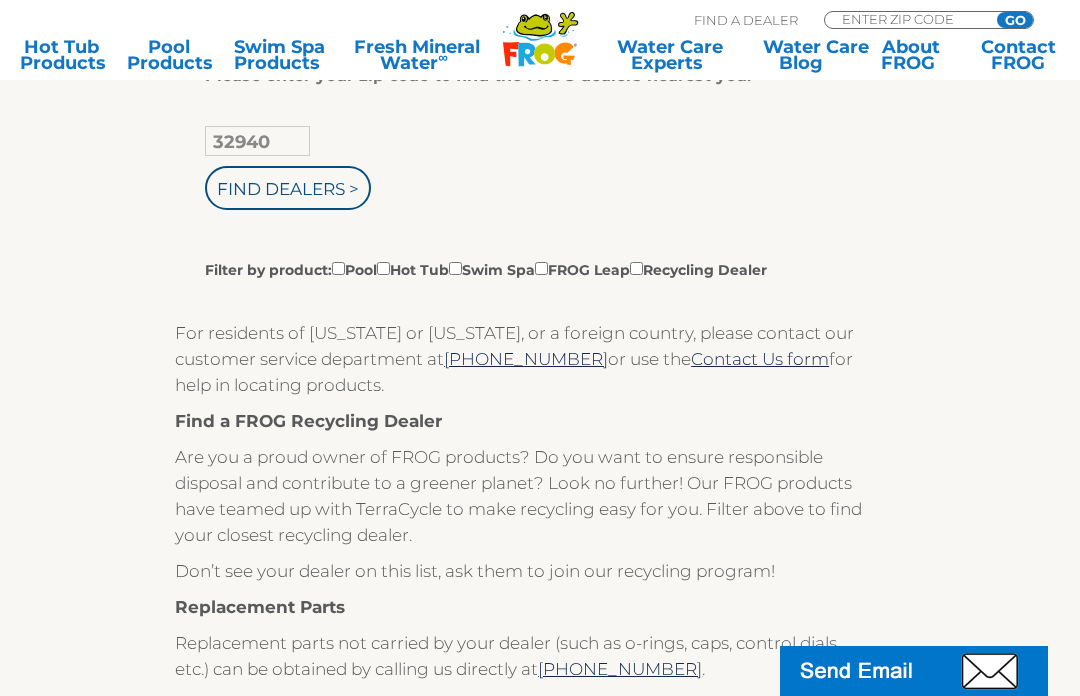 click on "Find Dealers >" at bounding box center (288, 188) 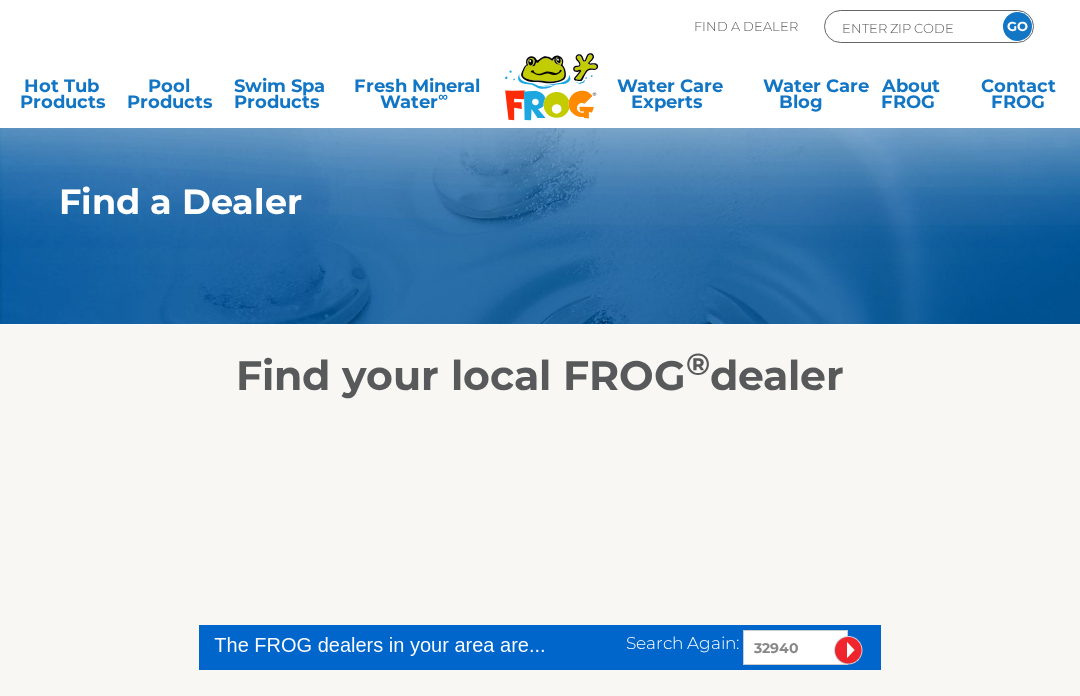 scroll, scrollTop: 0, scrollLeft: 0, axis: both 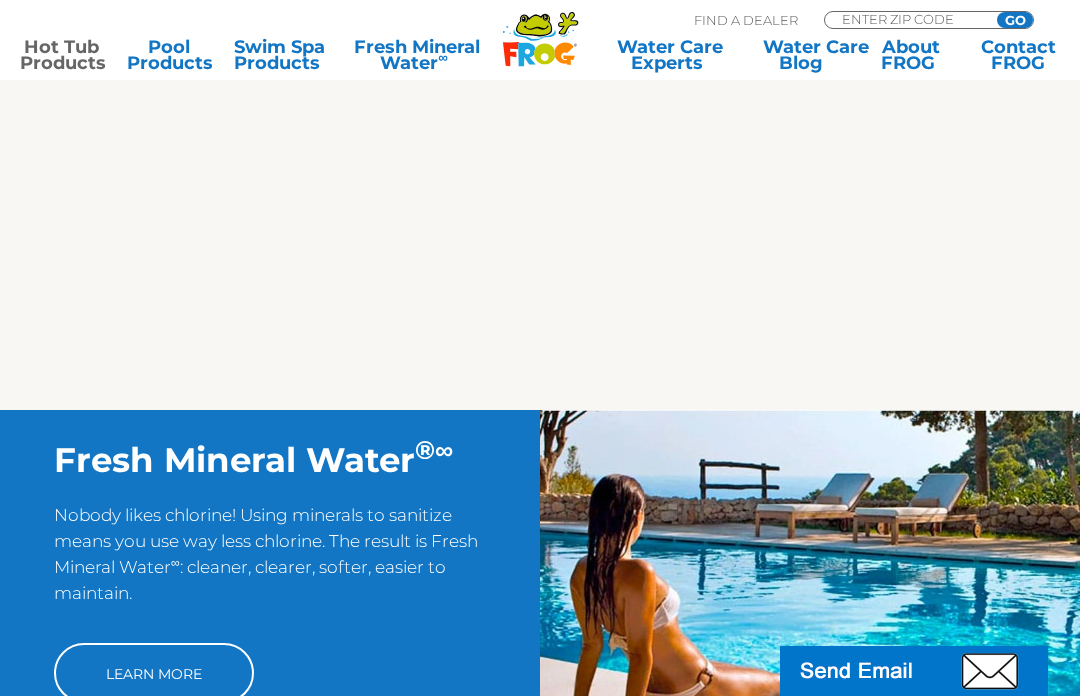 click on "Hot Tub  Products" at bounding box center (61, 55) 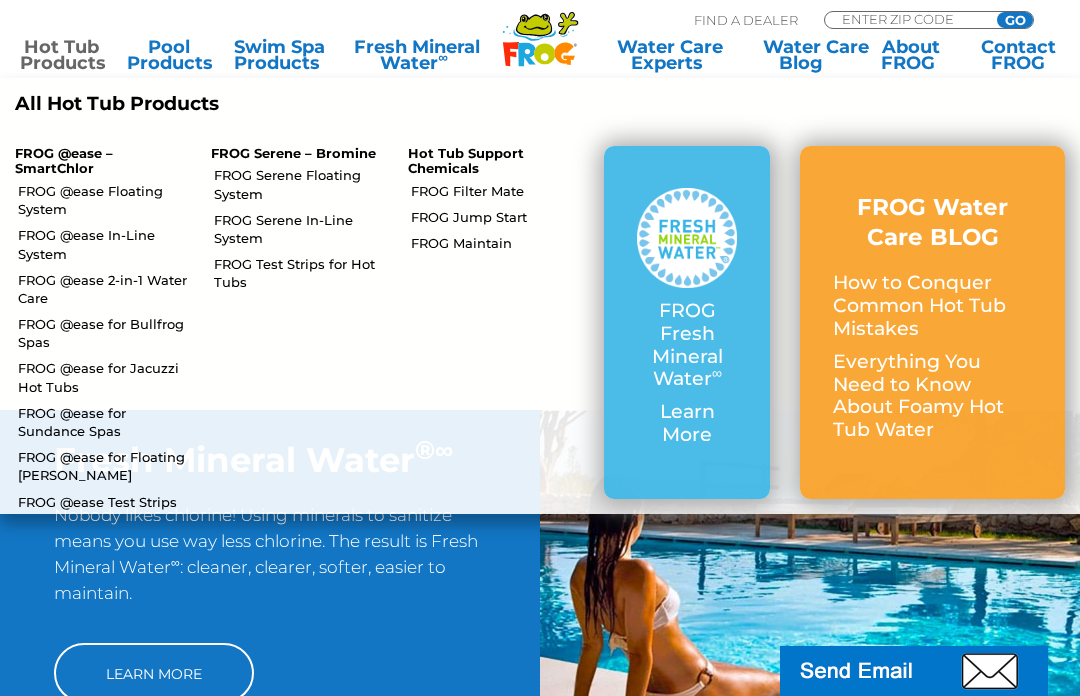 click on "FROG Serene – Bromine" at bounding box center [294, 154] 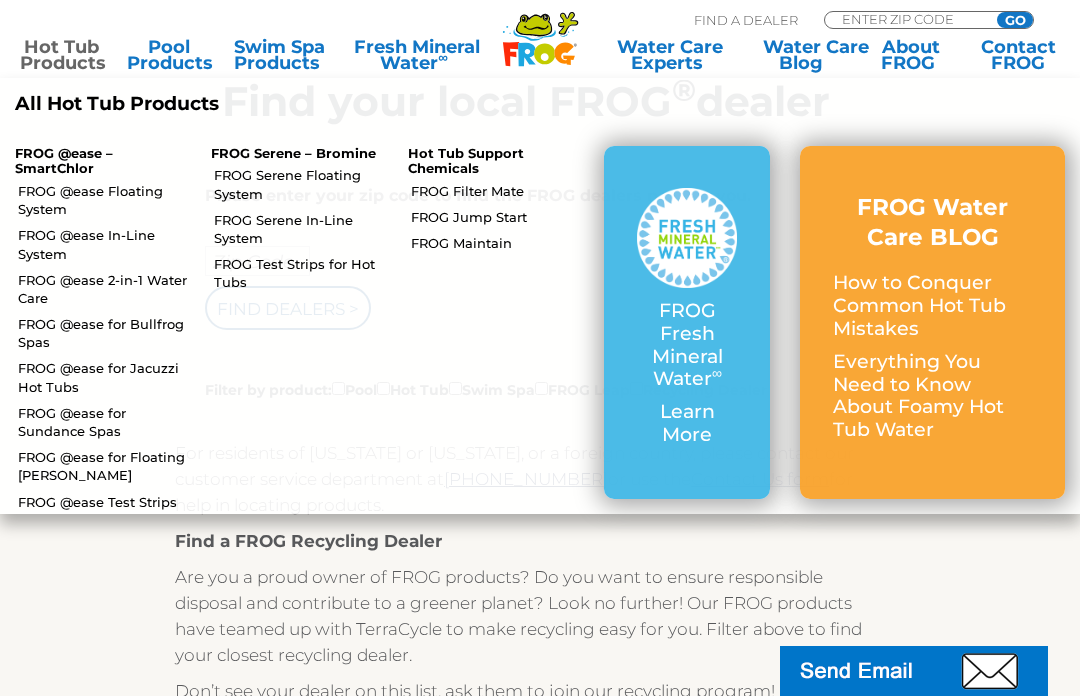 scroll, scrollTop: 270, scrollLeft: 0, axis: vertical 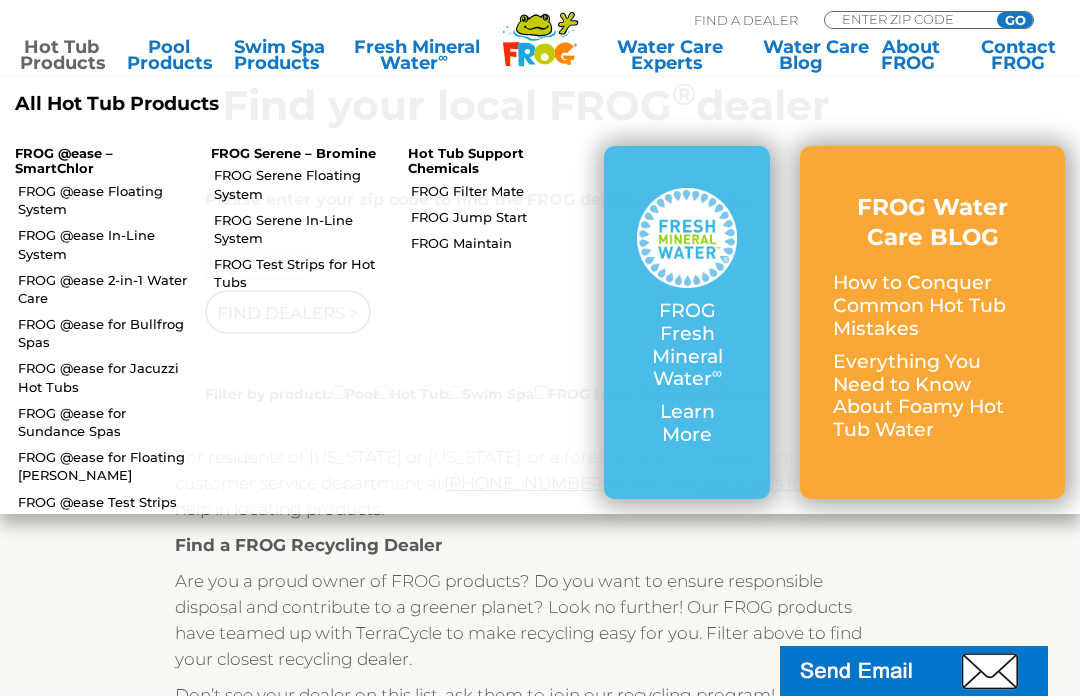 click on "FROG Serene Floating System" at bounding box center [303, 184] 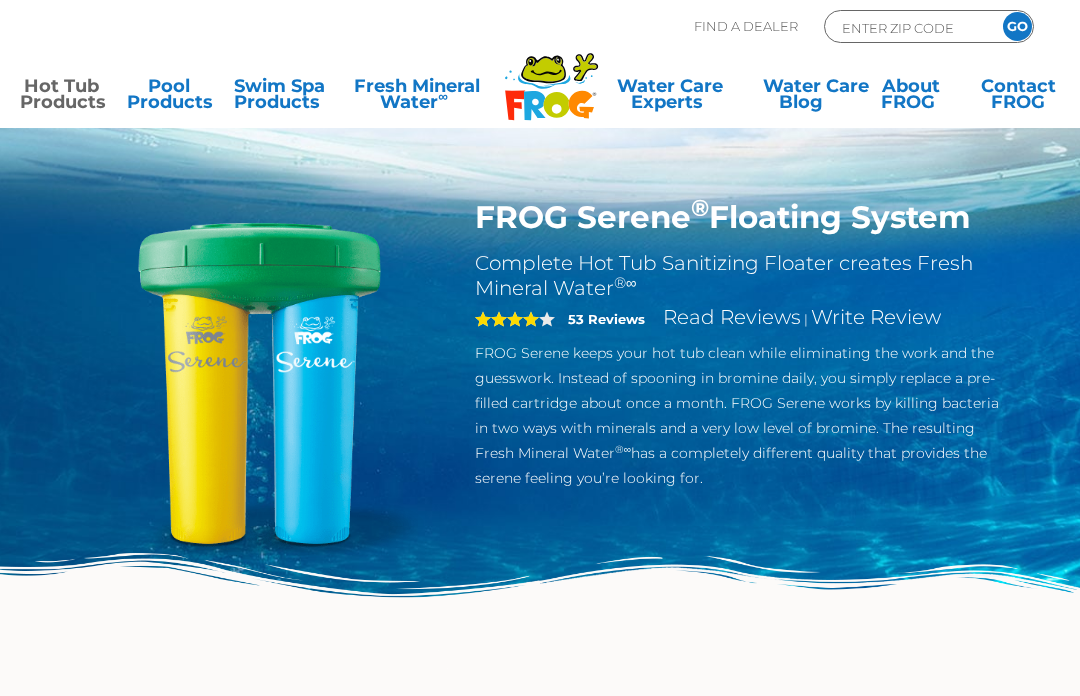 scroll, scrollTop: 0, scrollLeft: 0, axis: both 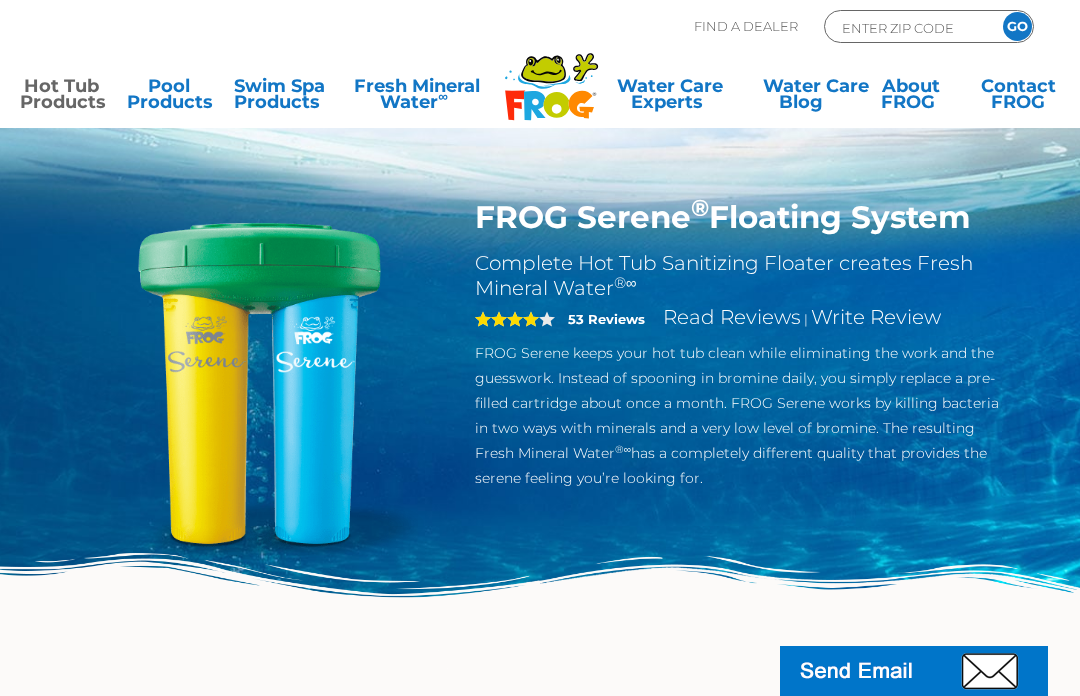 click on "Hot Tub  Products" at bounding box center (61, 98) 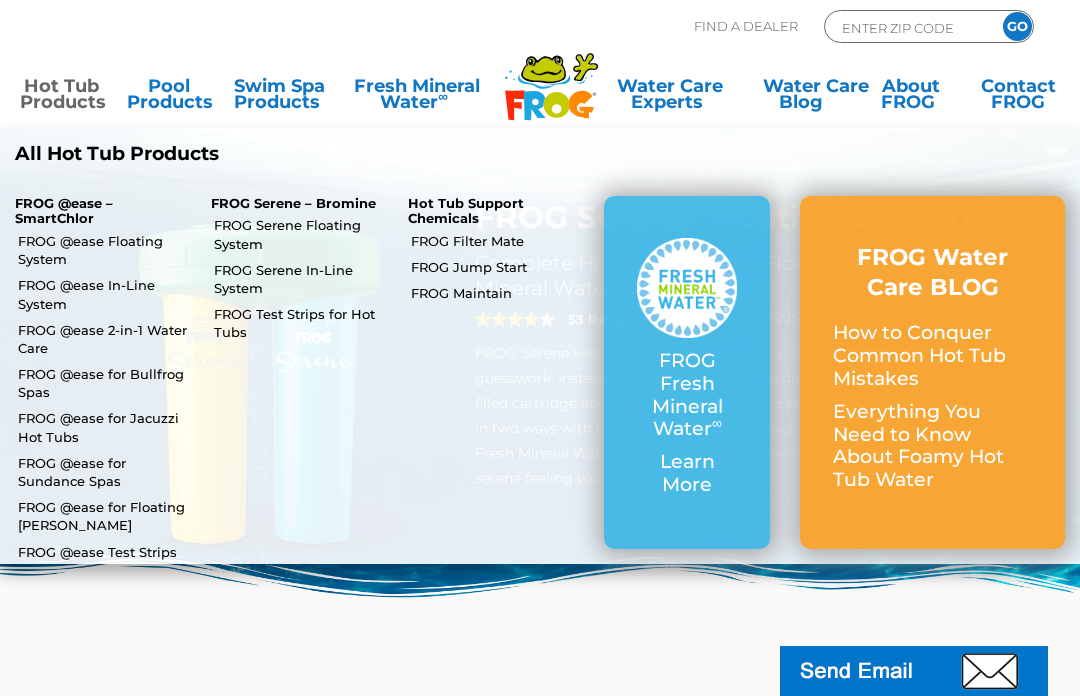click on "FROG @ease Floating System" at bounding box center (107, 250) 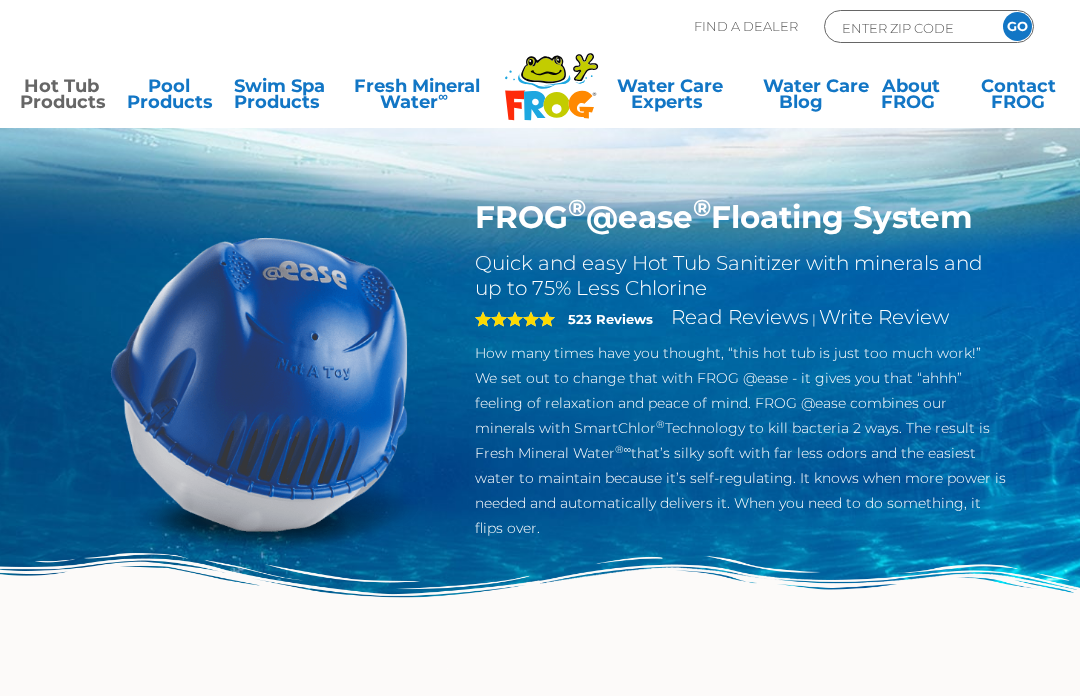 scroll, scrollTop: 0, scrollLeft: 0, axis: both 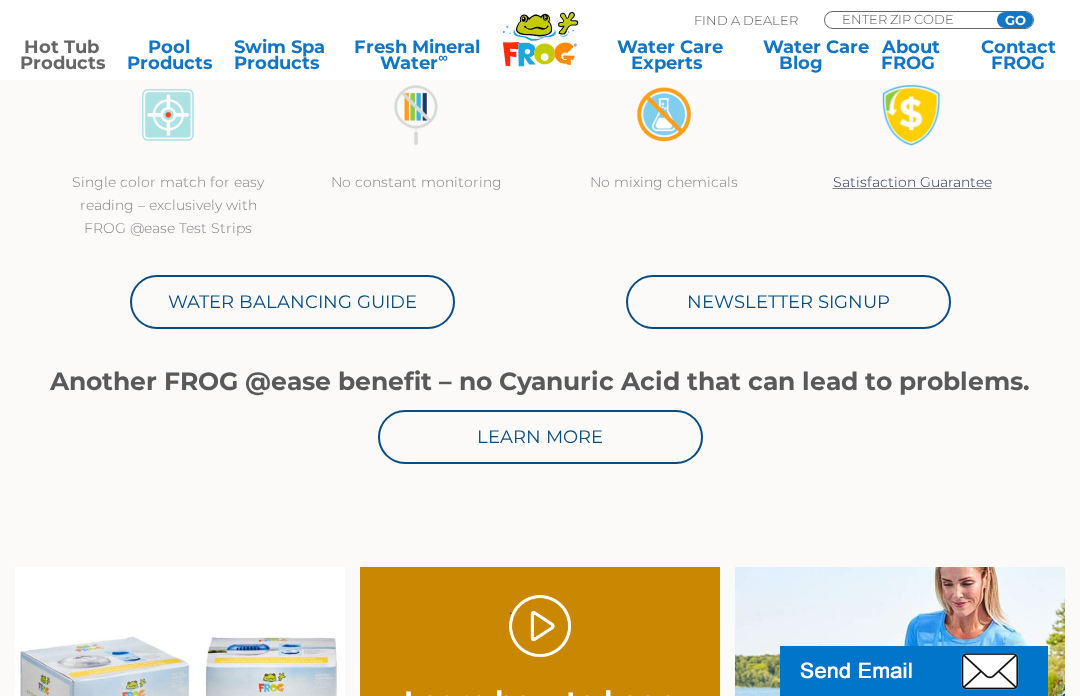 click on "Learn More" at bounding box center (540, 437) 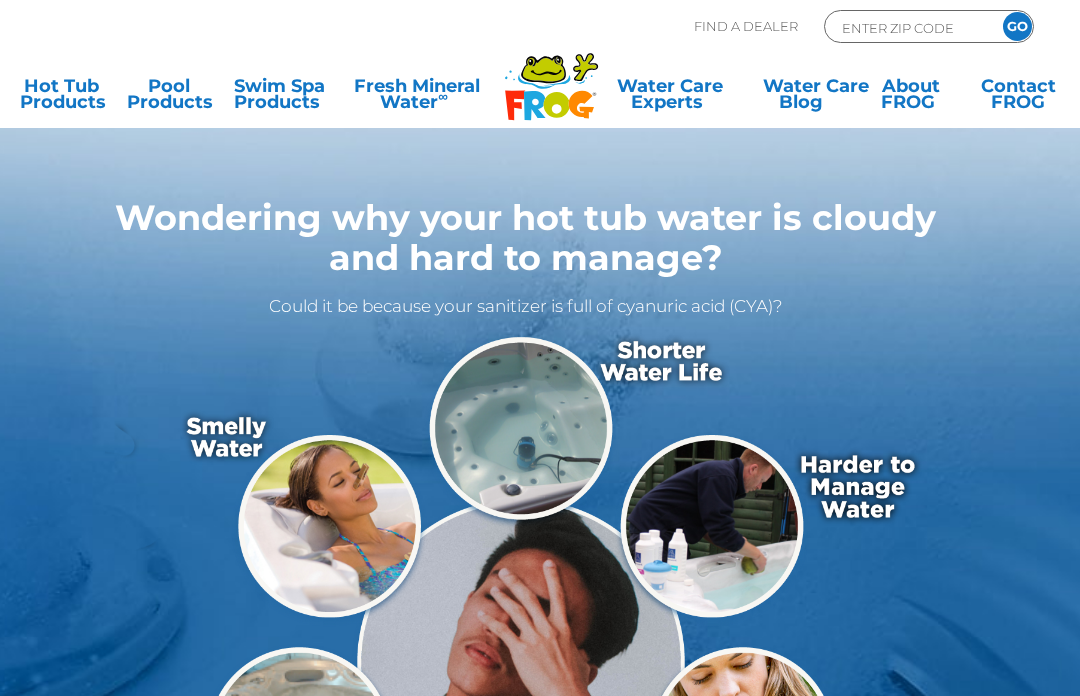 scroll, scrollTop: 0, scrollLeft: 0, axis: both 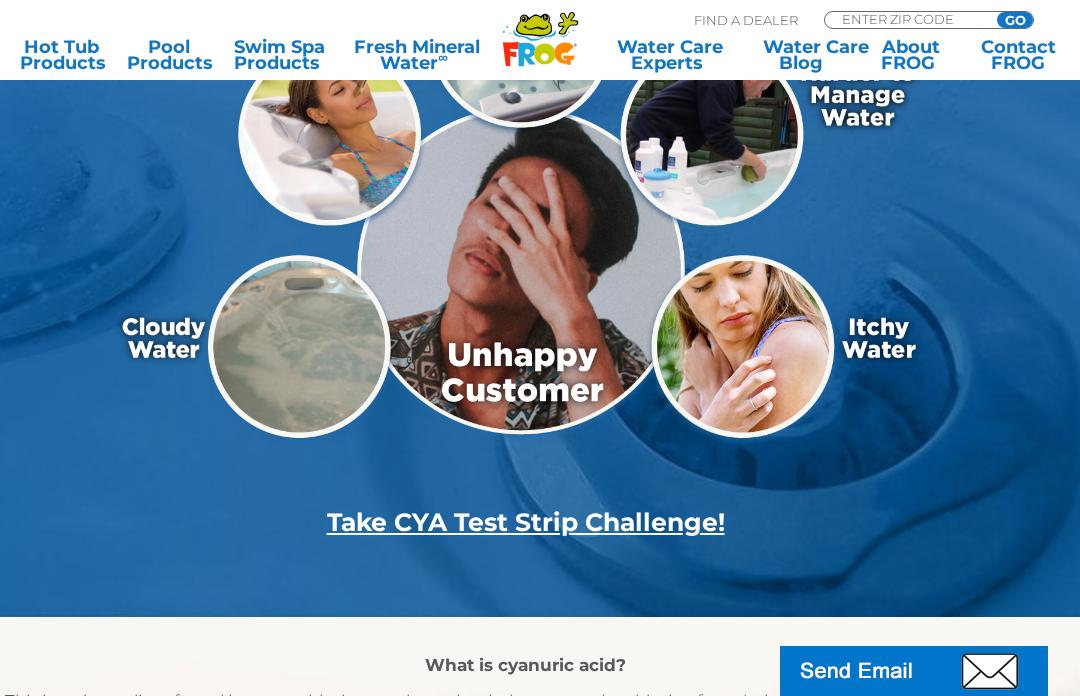 click on "Take CYA Test Strip Challenge!" at bounding box center [526, 522] 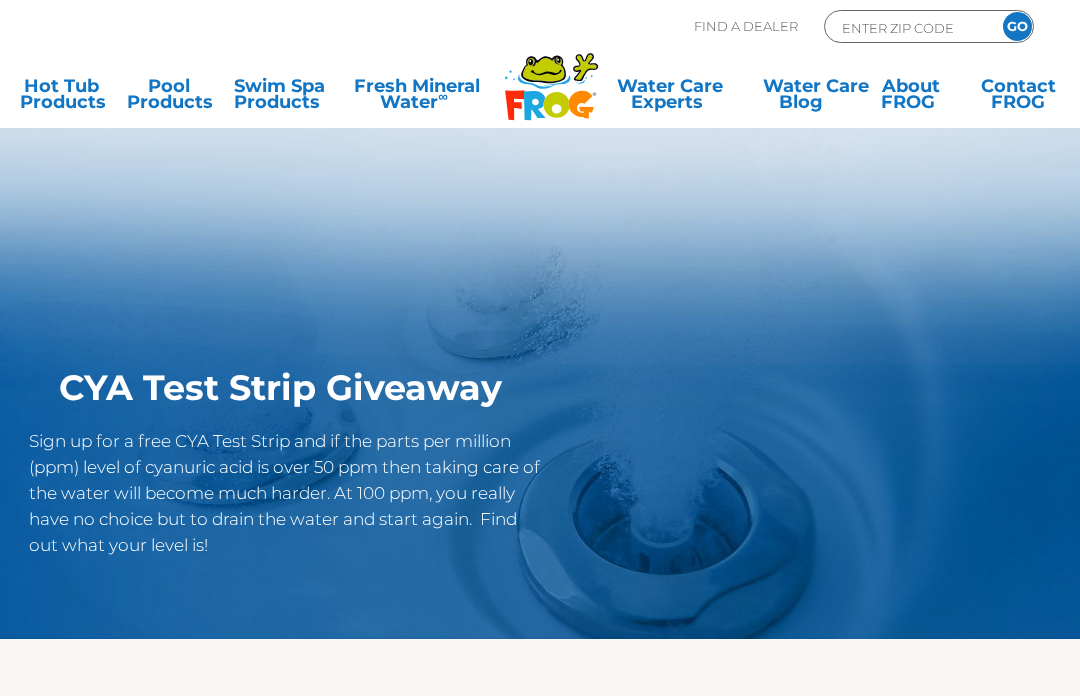 scroll, scrollTop: 0, scrollLeft: 0, axis: both 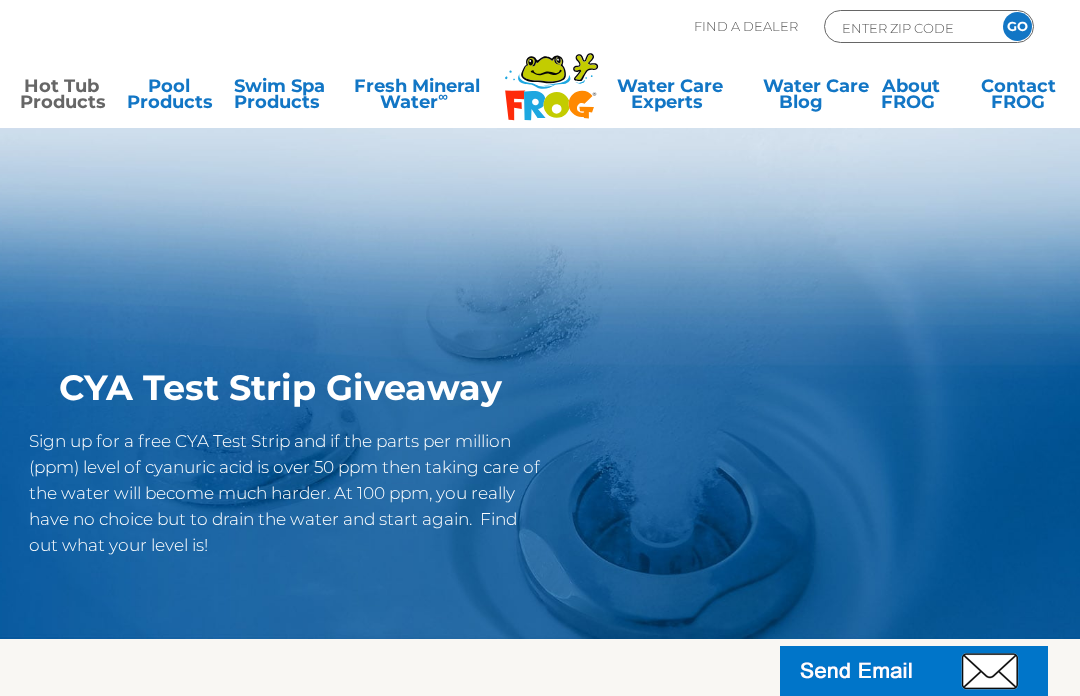 click on "Hot Tub  Products" at bounding box center (61, 98) 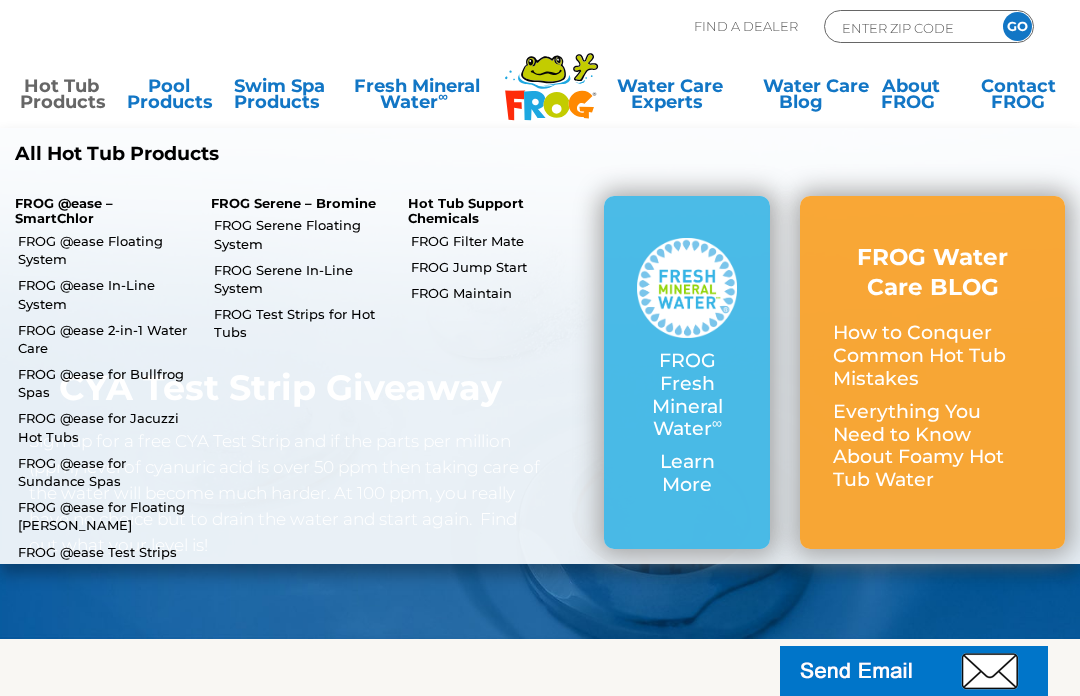 click on "FROG @ease Floating System" at bounding box center [107, 250] 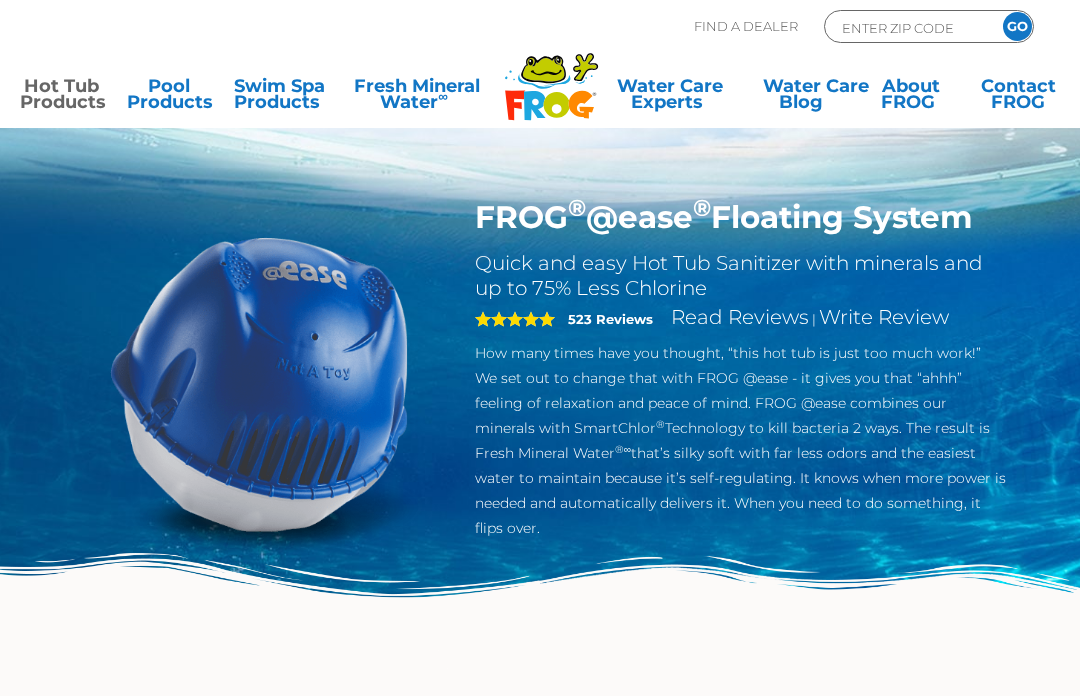 scroll, scrollTop: 0, scrollLeft: 0, axis: both 